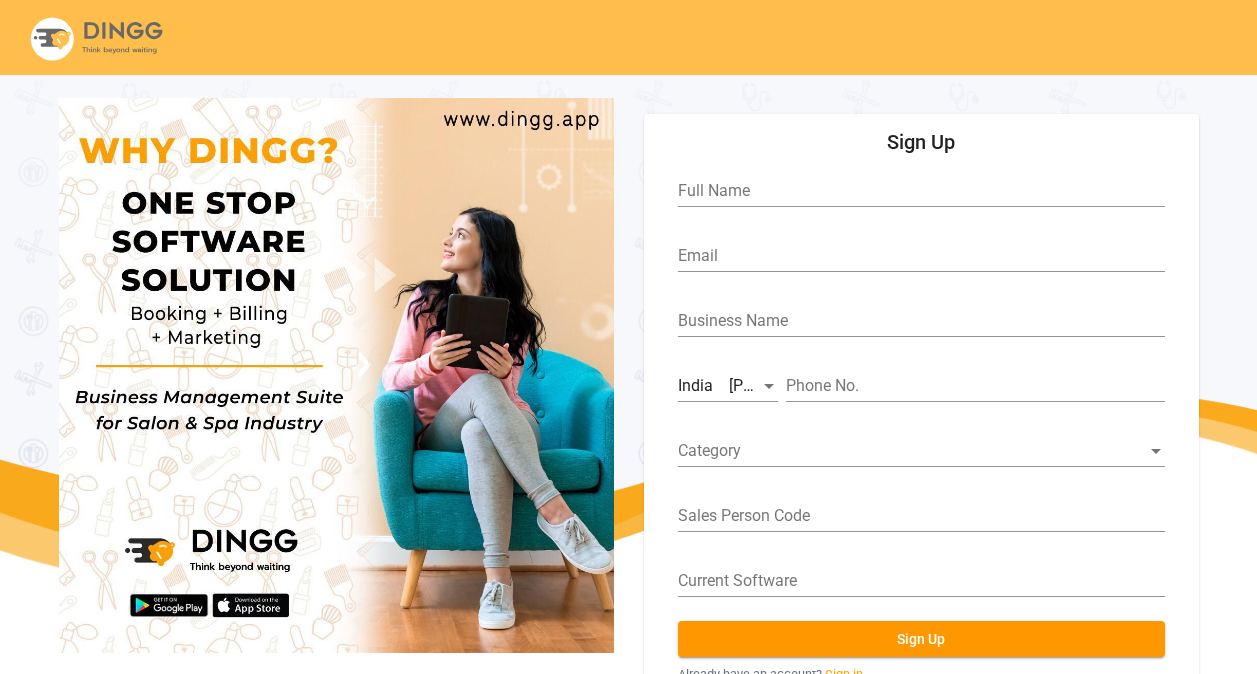 scroll, scrollTop: 74, scrollLeft: 0, axis: vertical 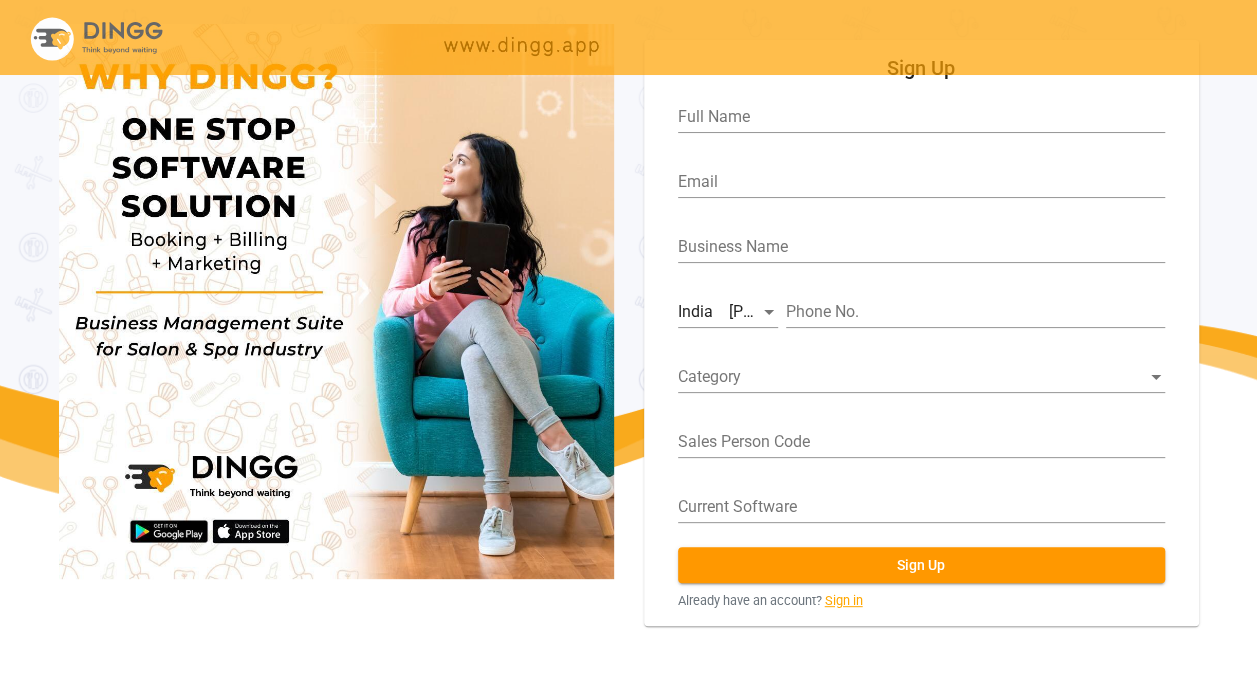 click on "Sign in" 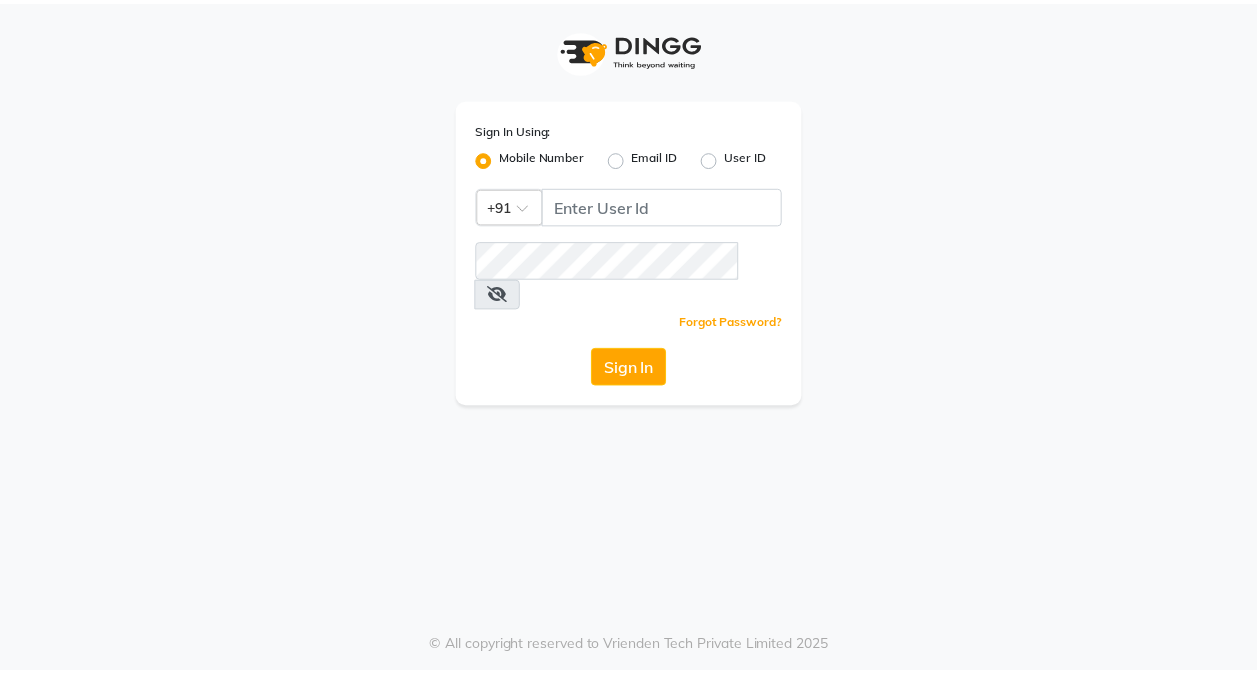 scroll, scrollTop: 0, scrollLeft: 0, axis: both 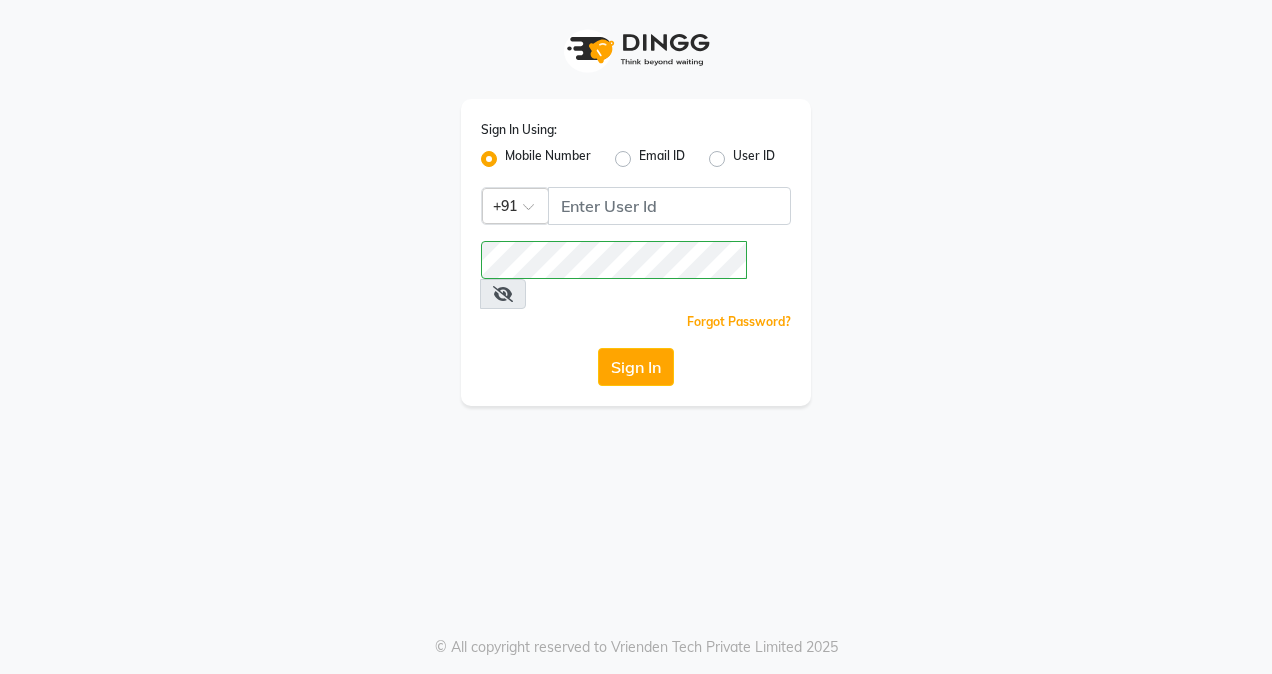 click on "User ID" 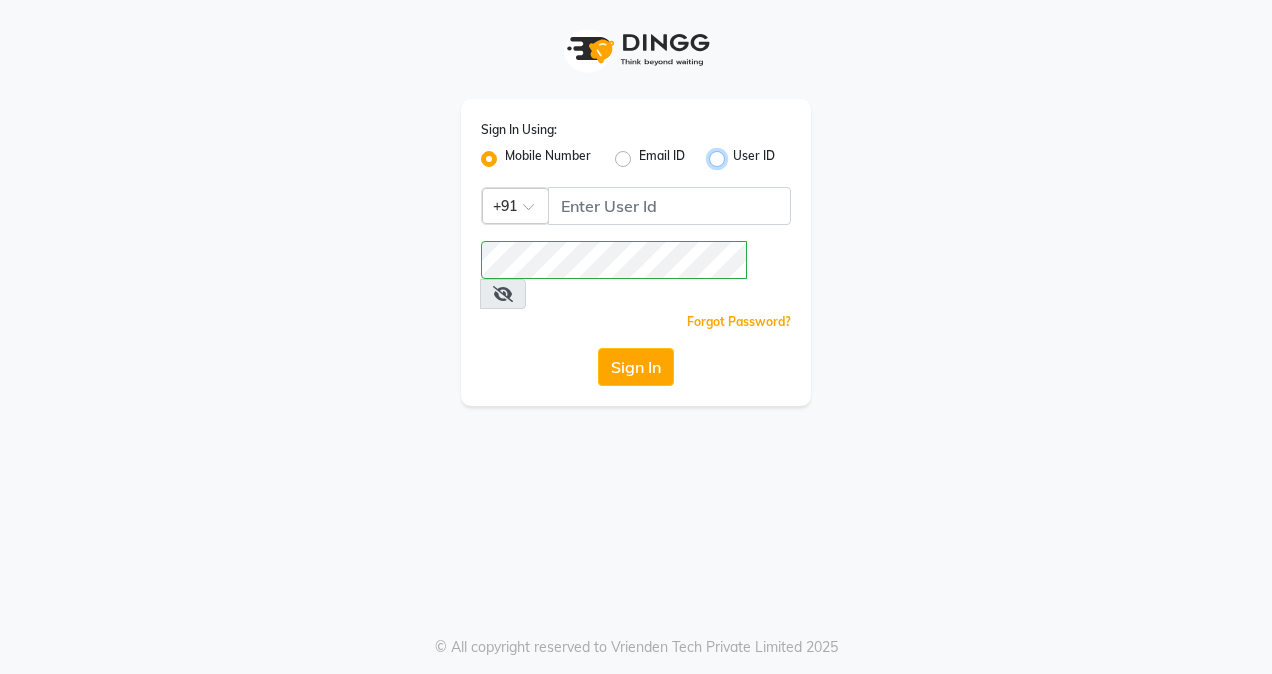 click on "User ID" at bounding box center (739, 153) 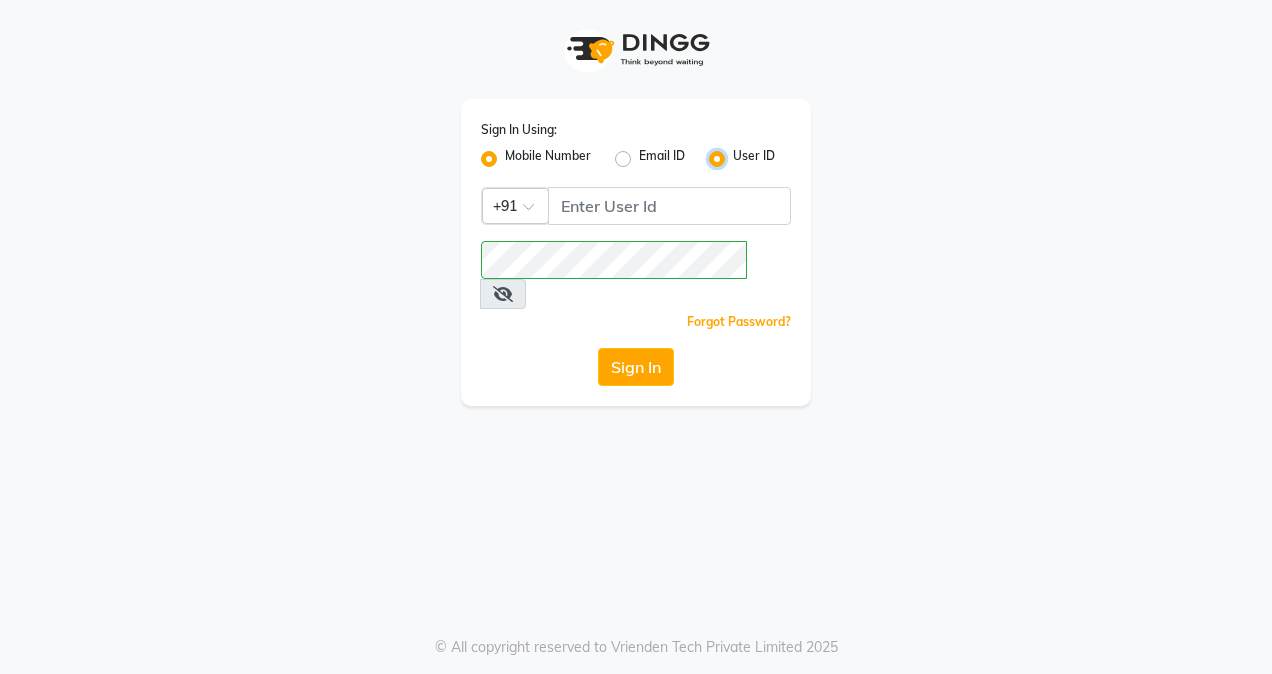 radio on "false" 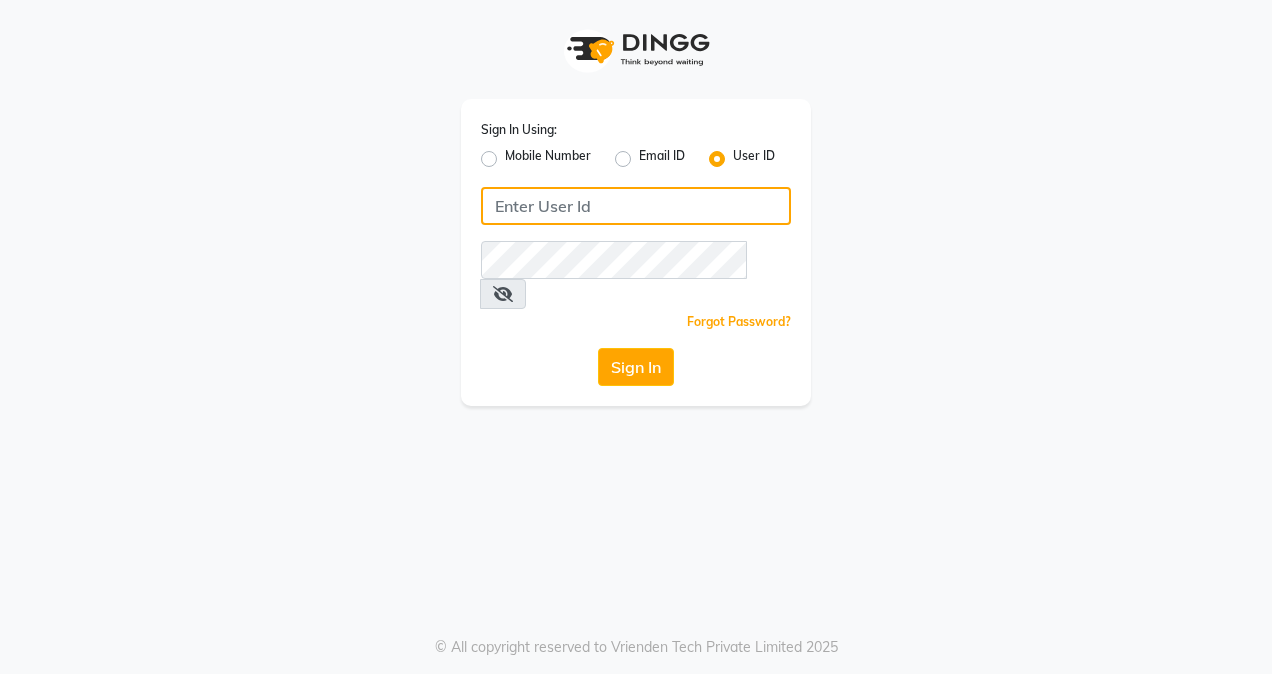 click 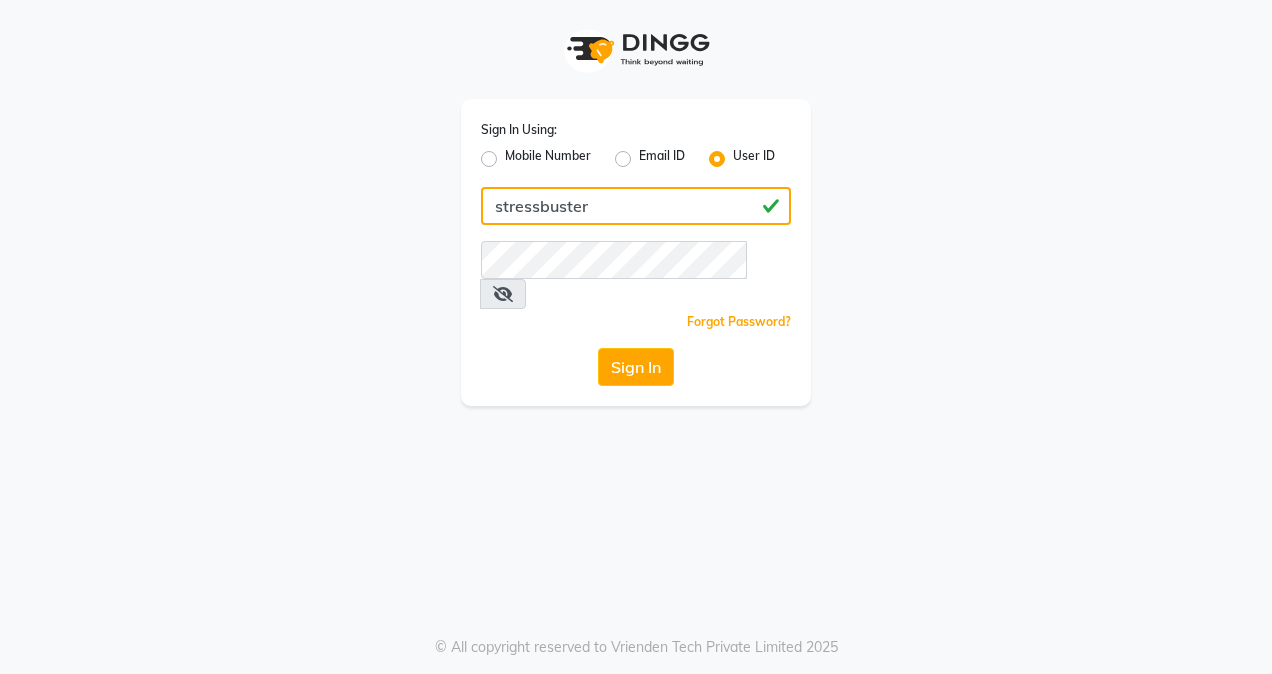 type on "stressbuster" 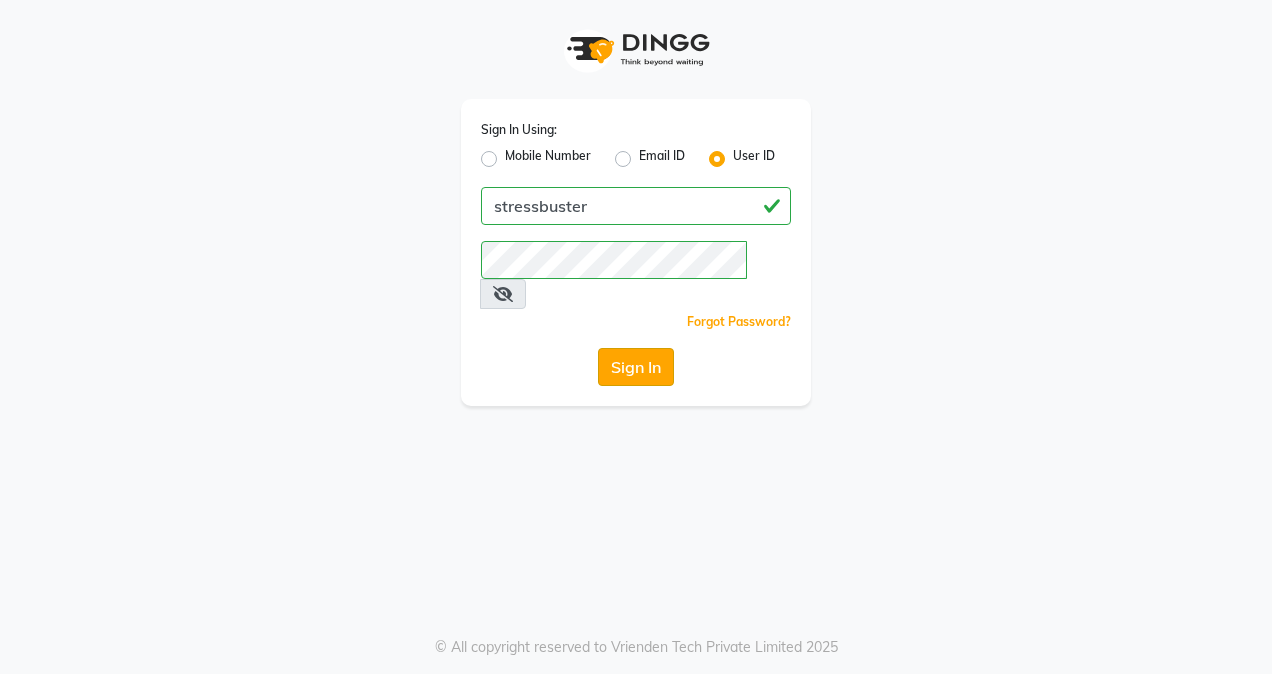 click on "Sign In" 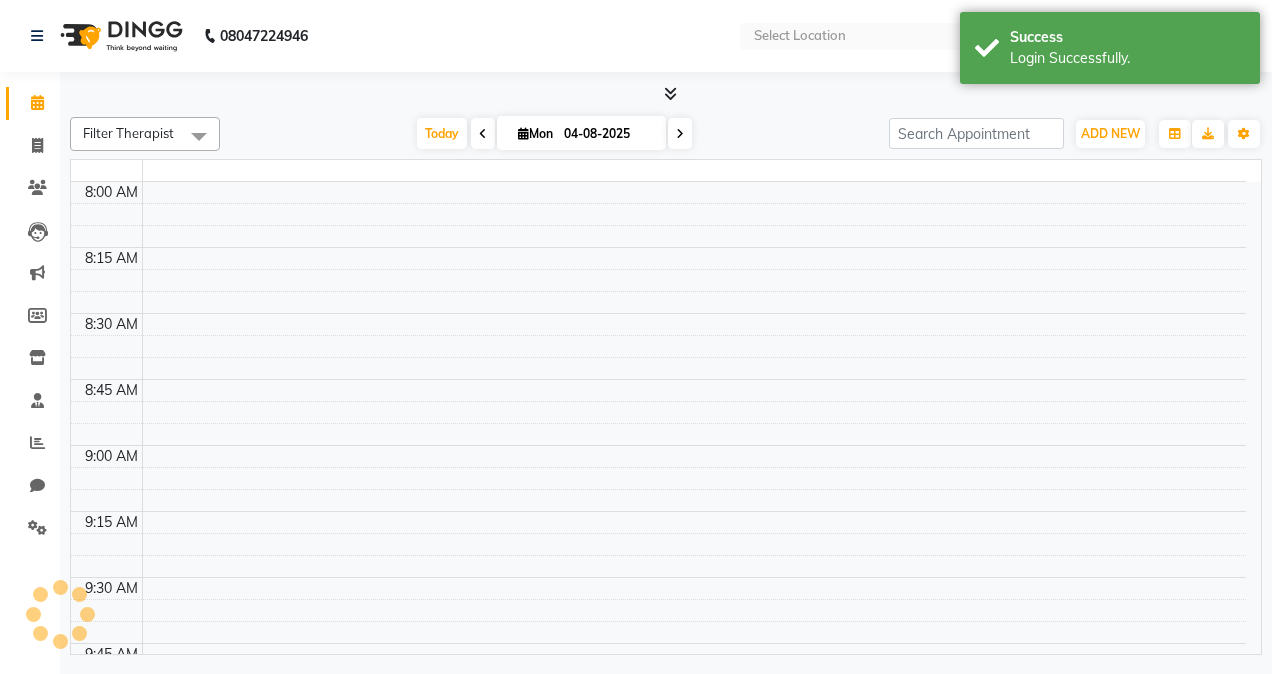 select on "en" 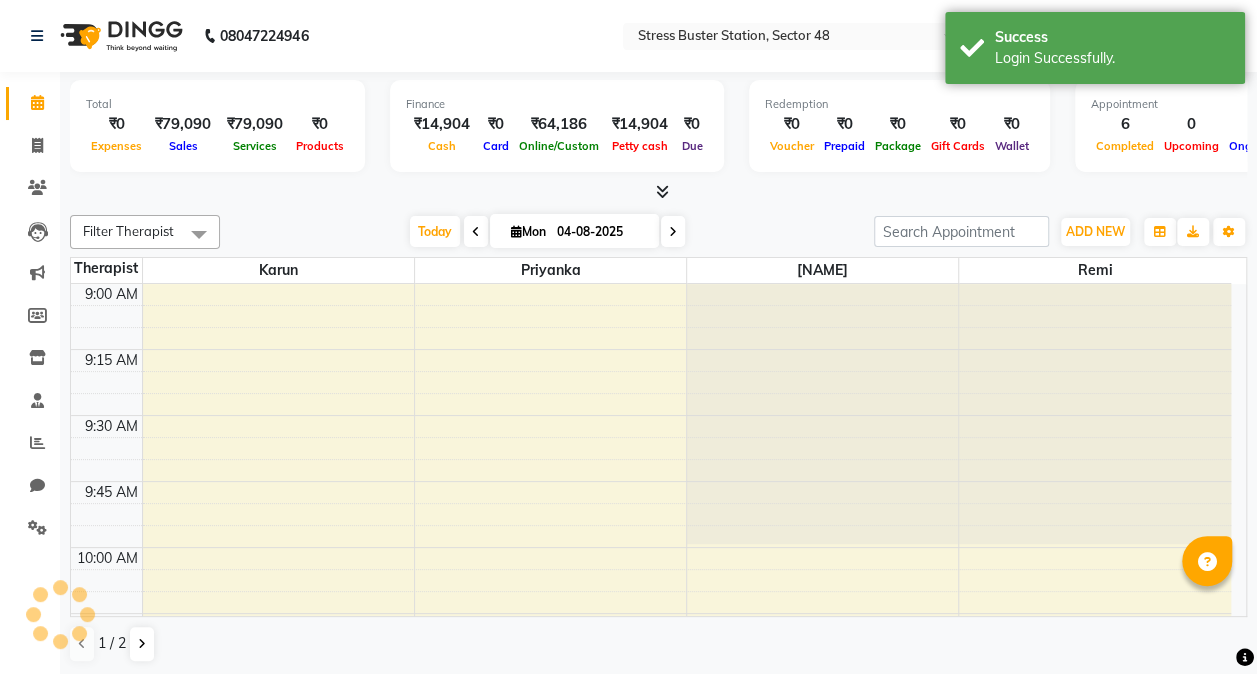 scroll, scrollTop: 0, scrollLeft: 0, axis: both 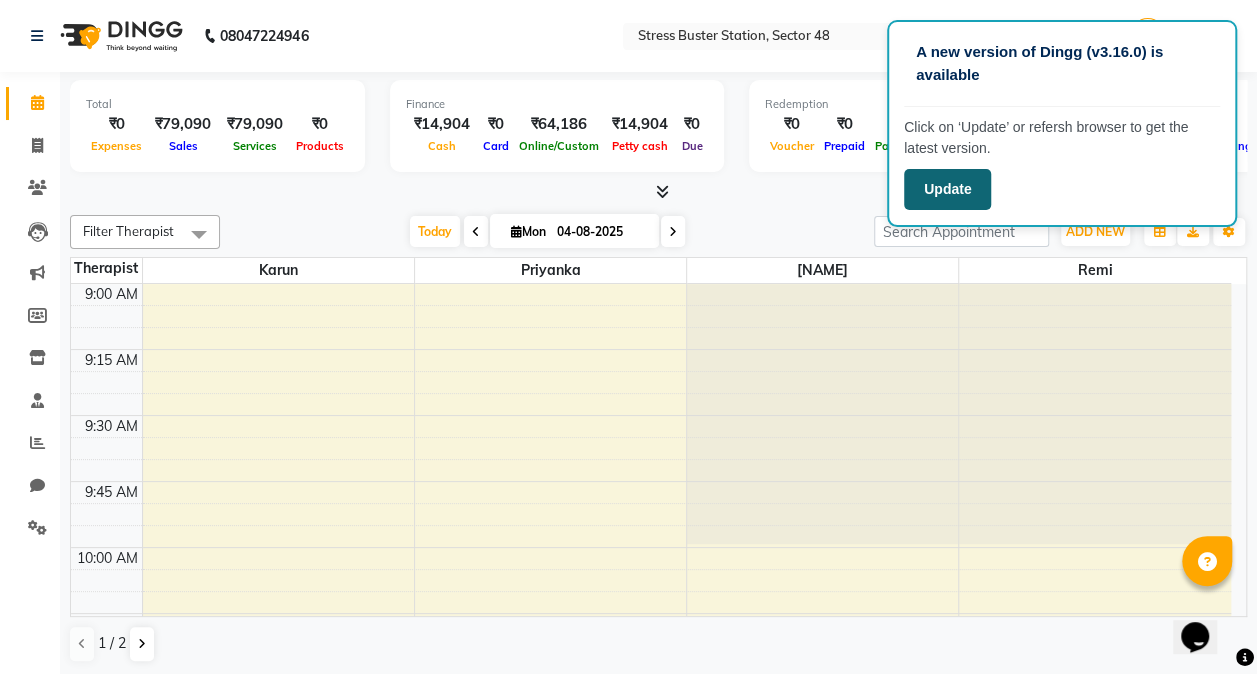 click on "Update" 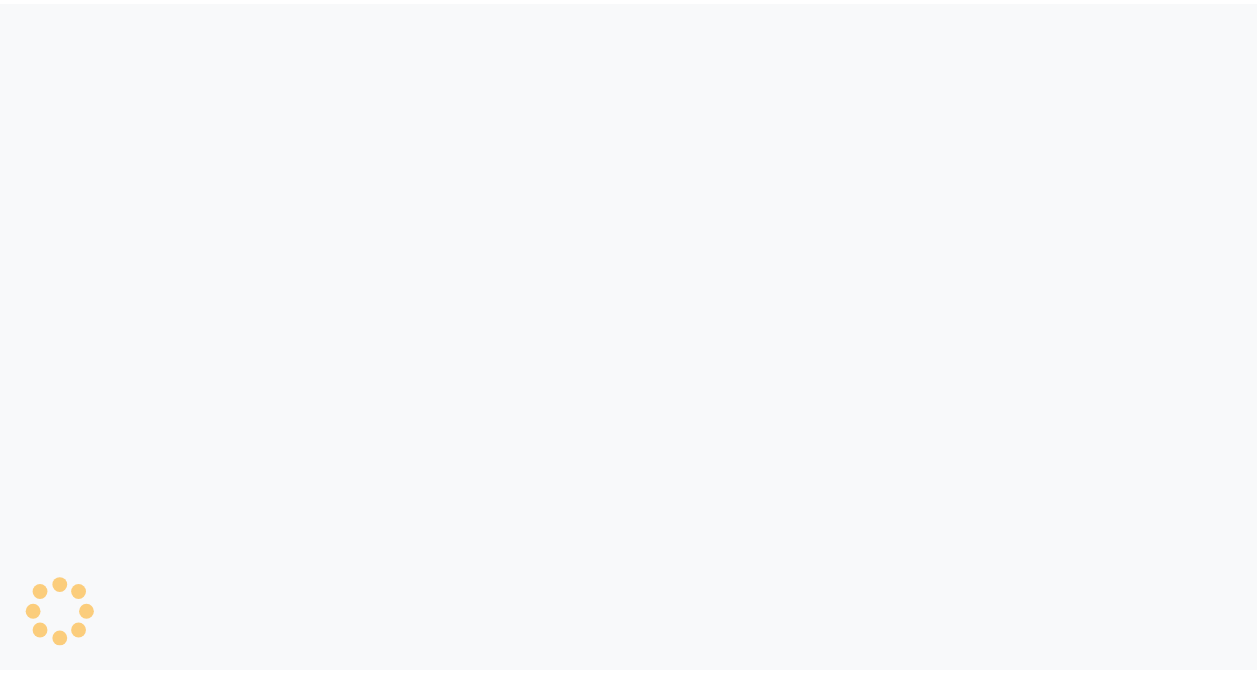 scroll, scrollTop: 0, scrollLeft: 0, axis: both 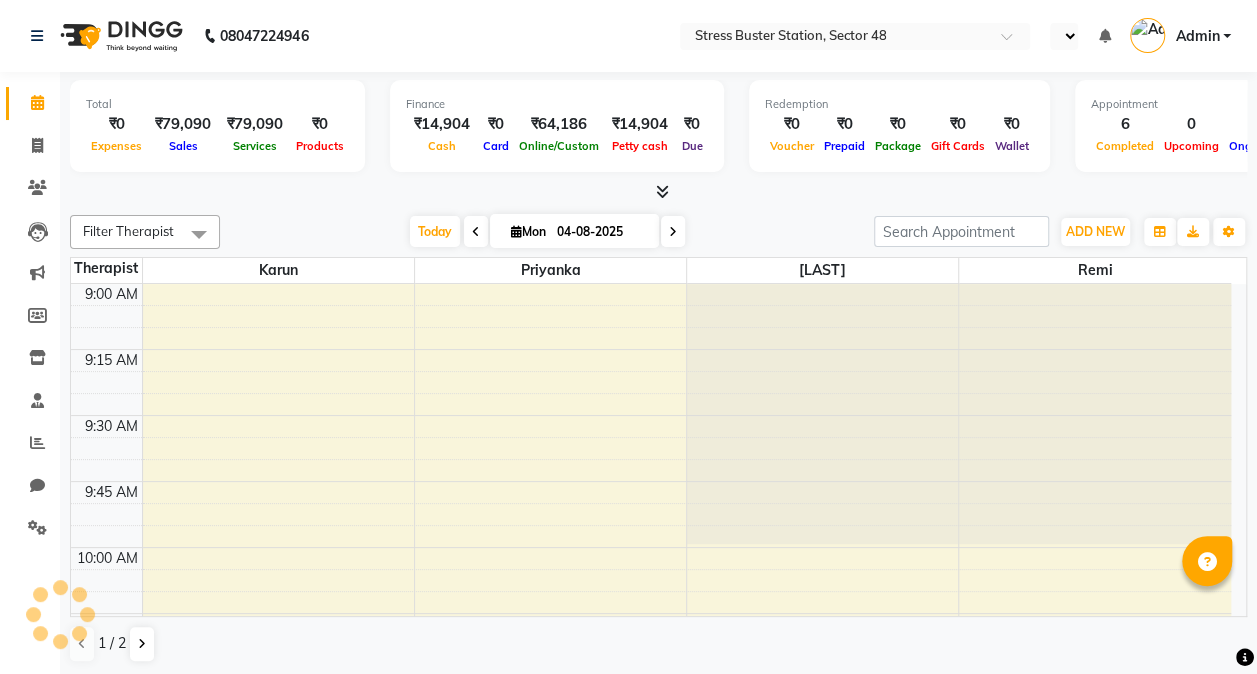 select on "en" 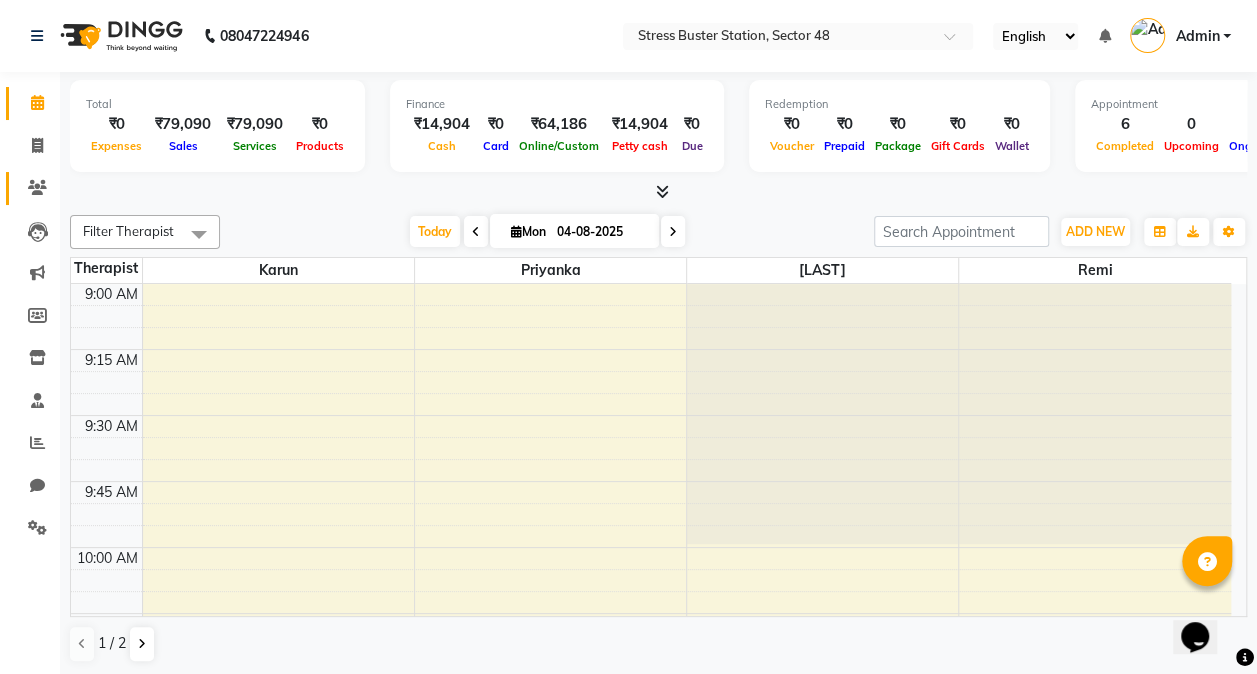 scroll, scrollTop: 0, scrollLeft: 0, axis: both 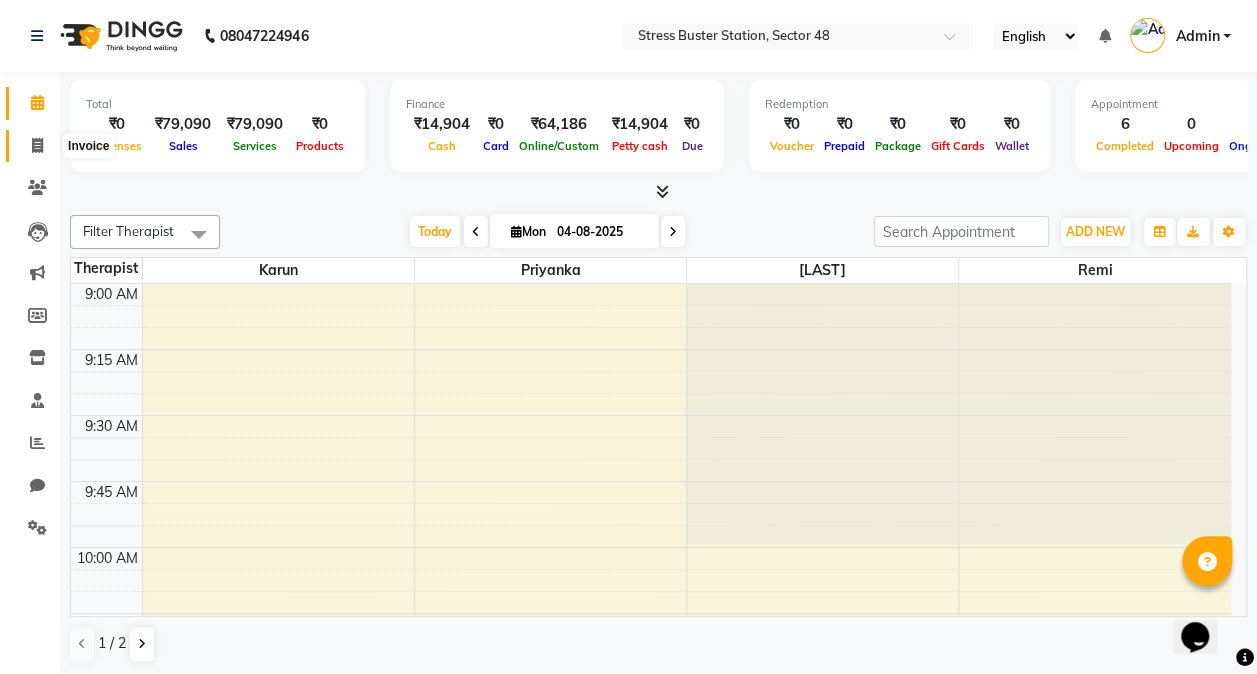 click 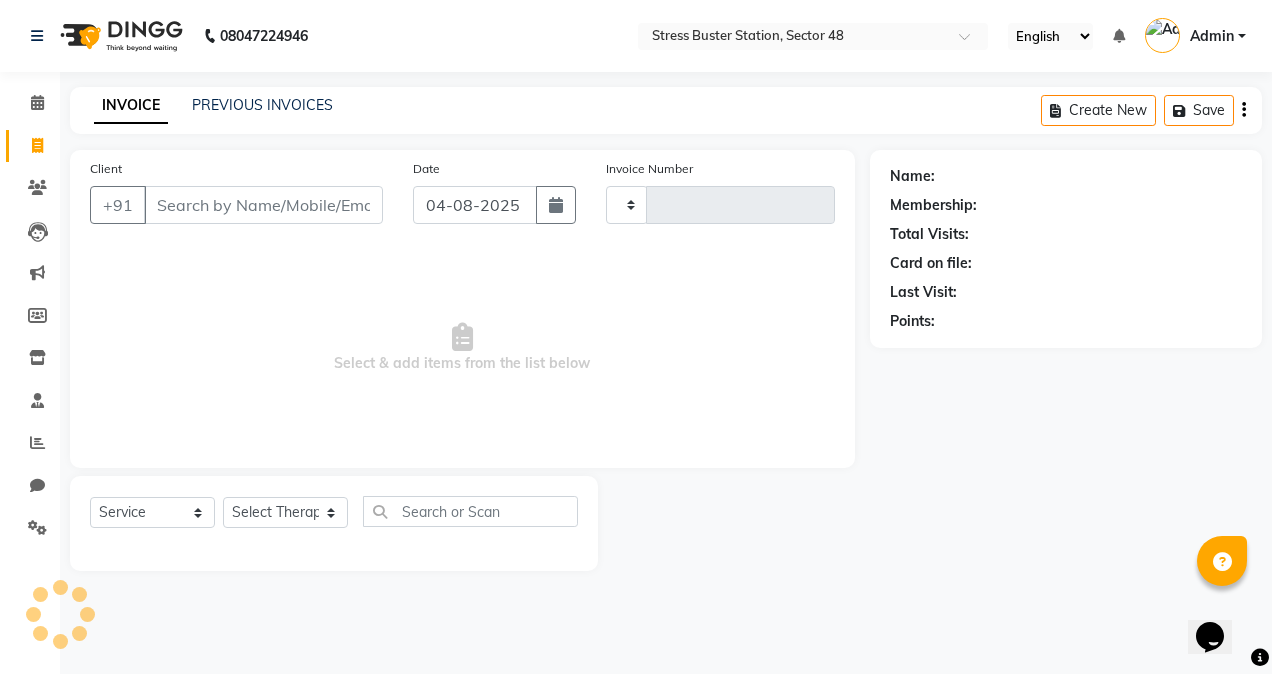 type on "0247" 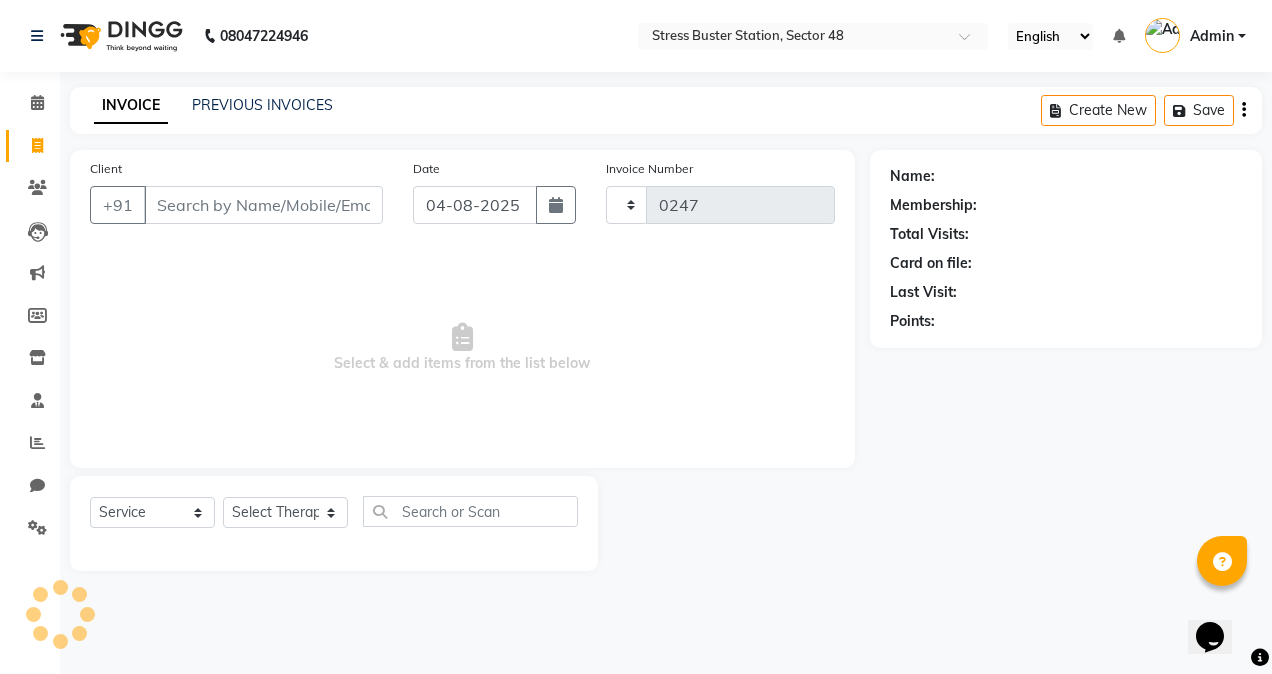 select on "8237" 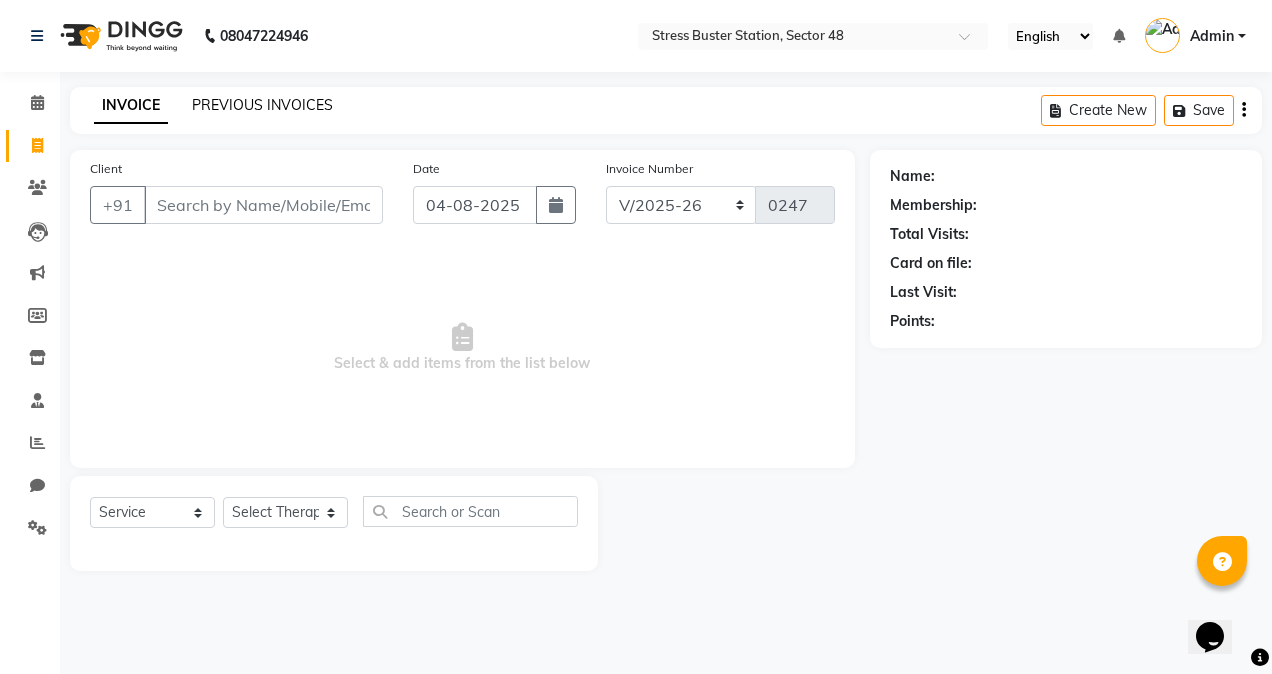 click on "PREVIOUS INVOICES" 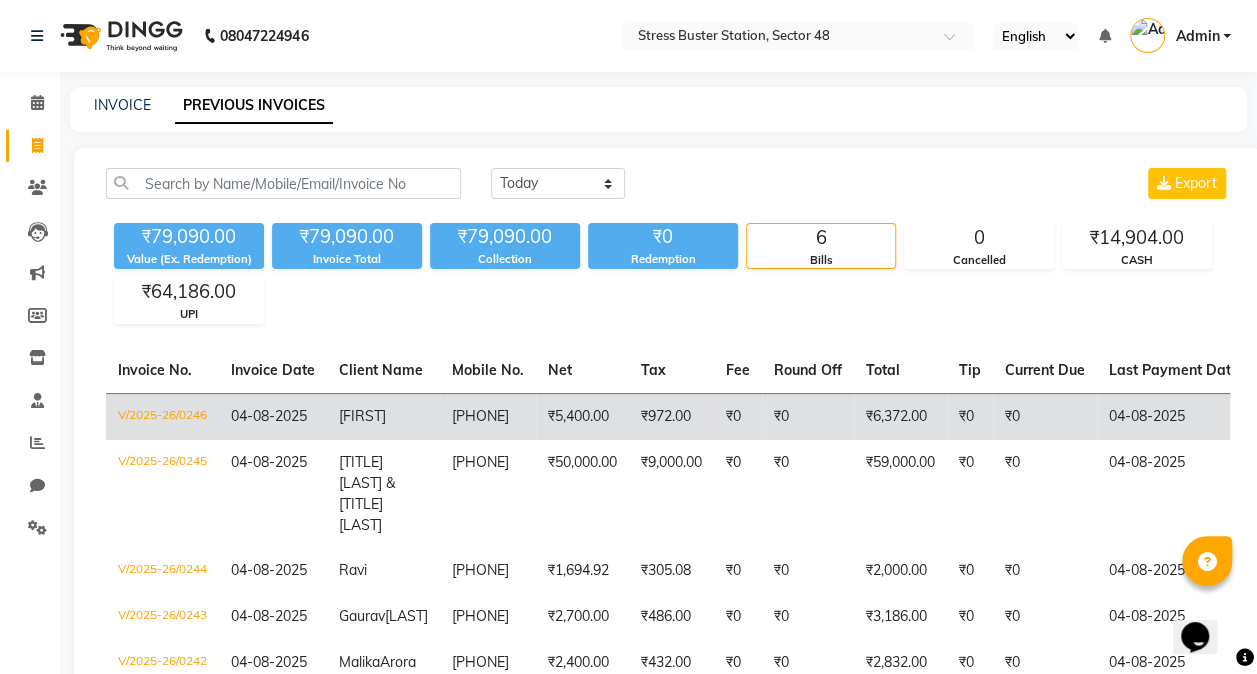 click on "[FIRST]" 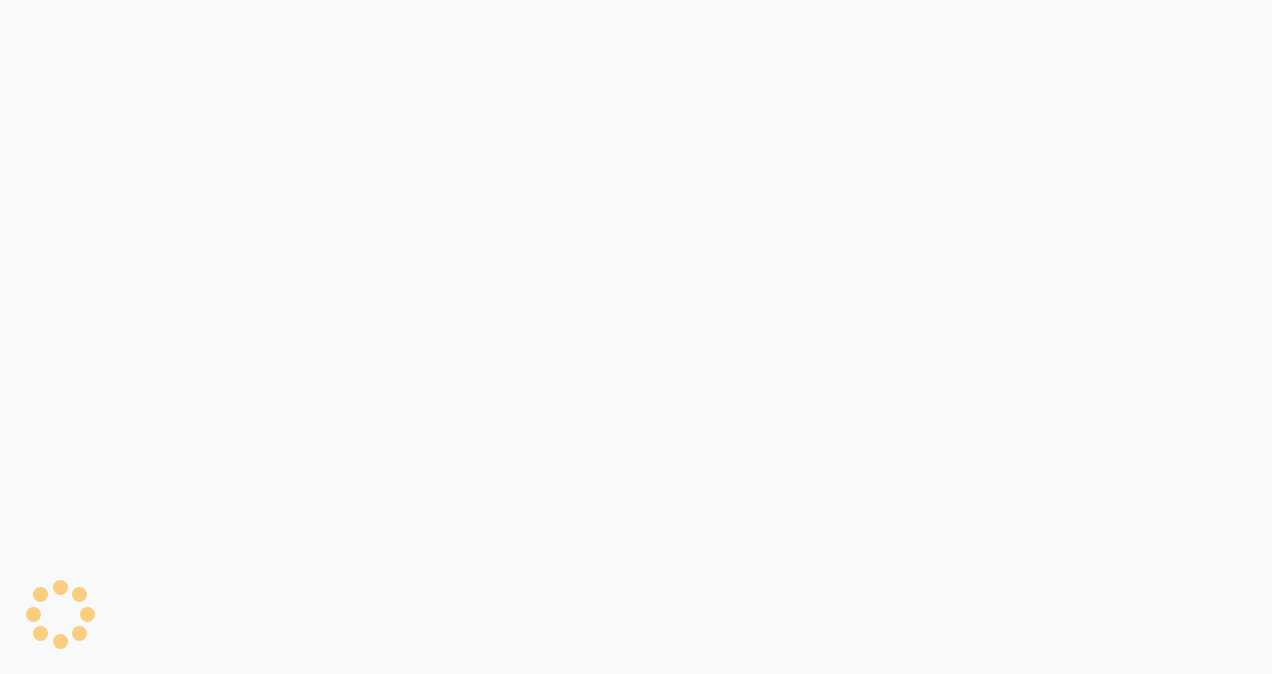 scroll, scrollTop: 0, scrollLeft: 0, axis: both 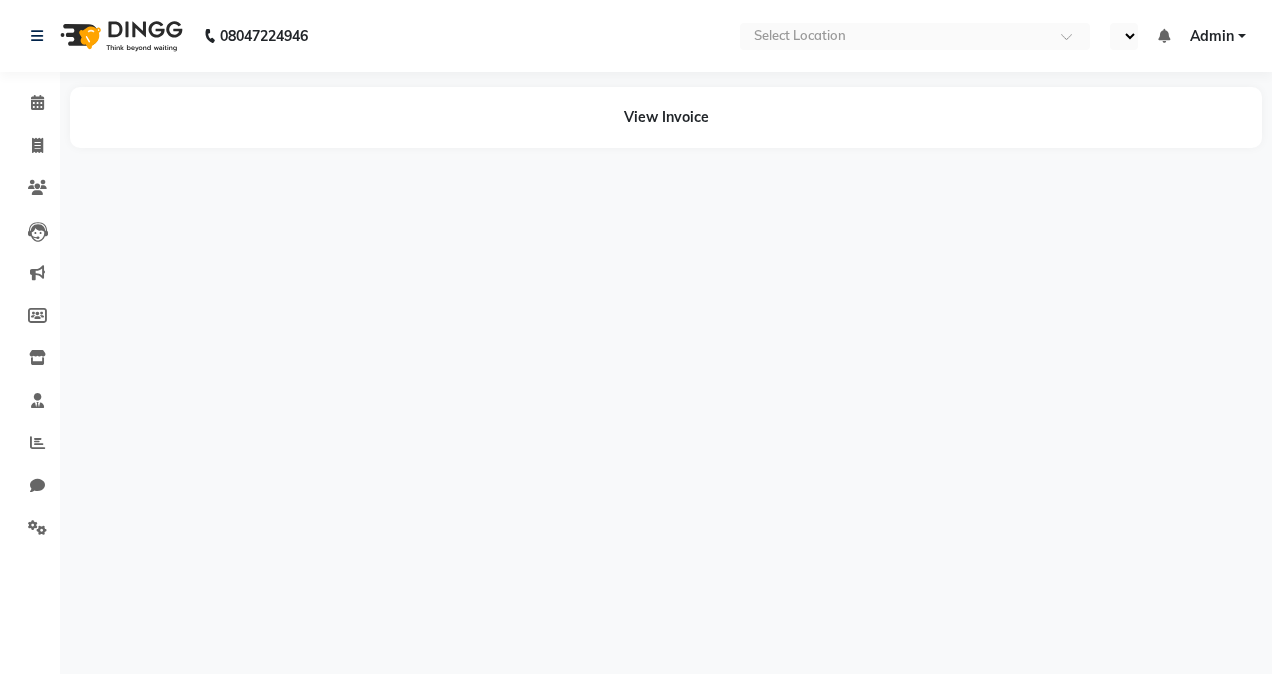 select on "en" 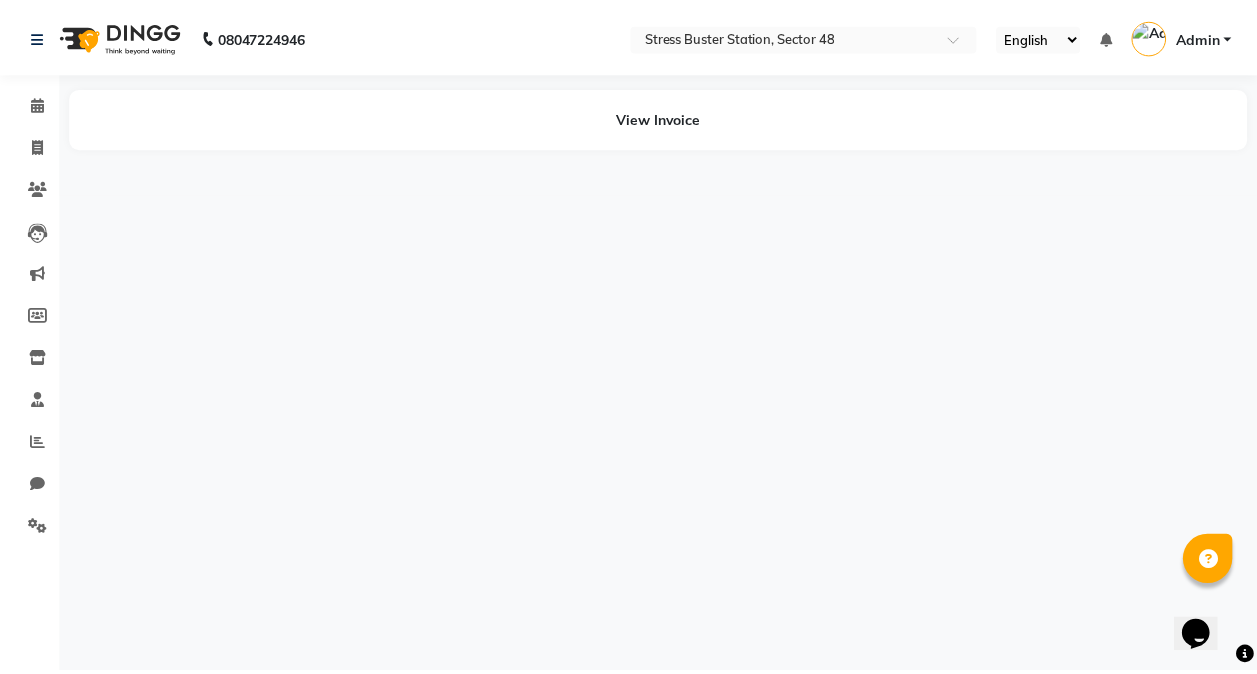 scroll, scrollTop: 0, scrollLeft: 0, axis: both 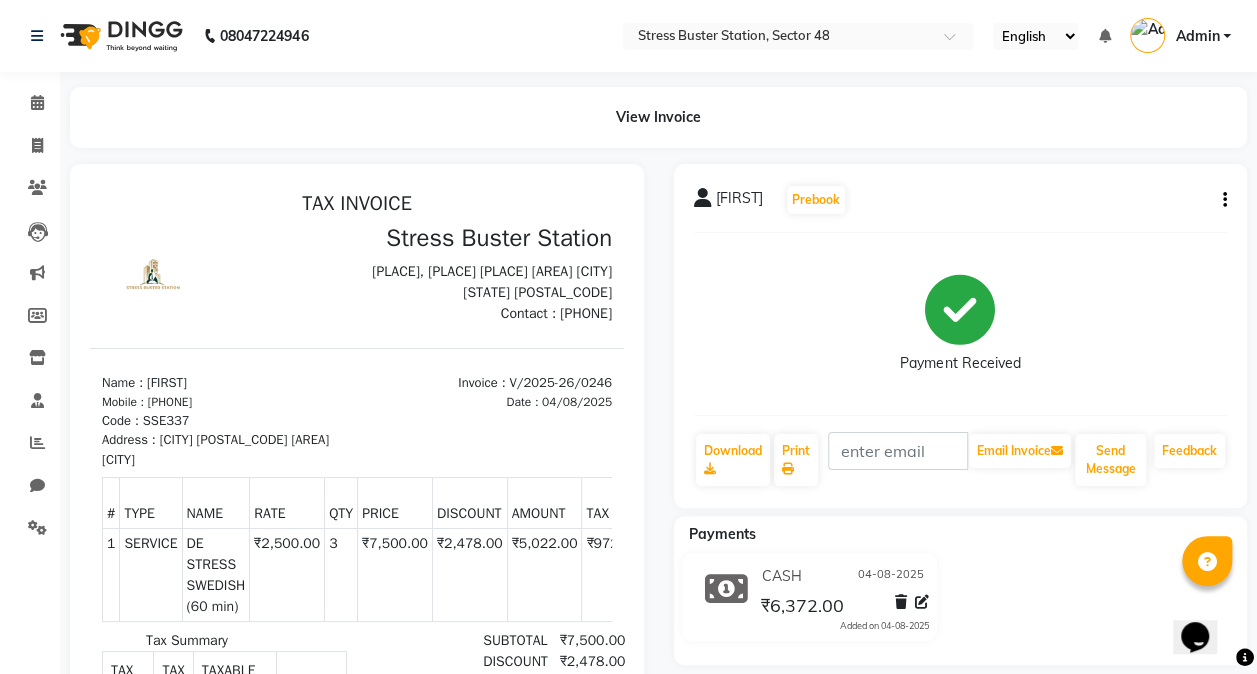 click 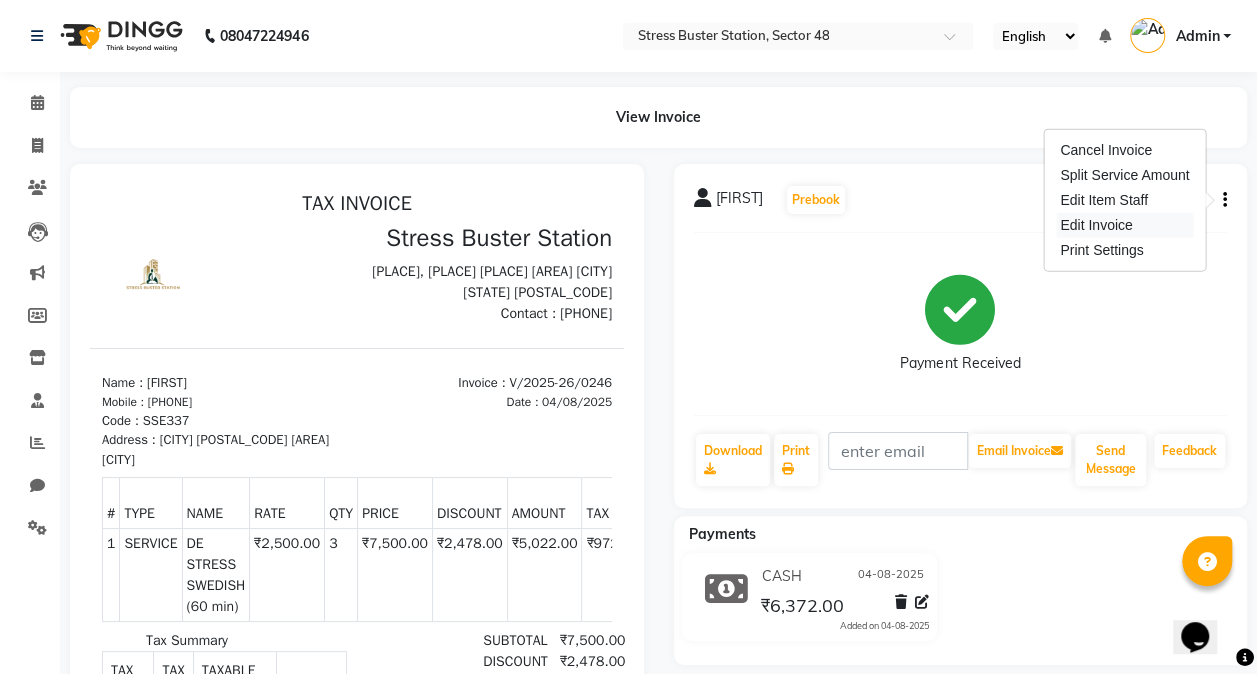 click on "Edit Invoice" at bounding box center [1124, 225] 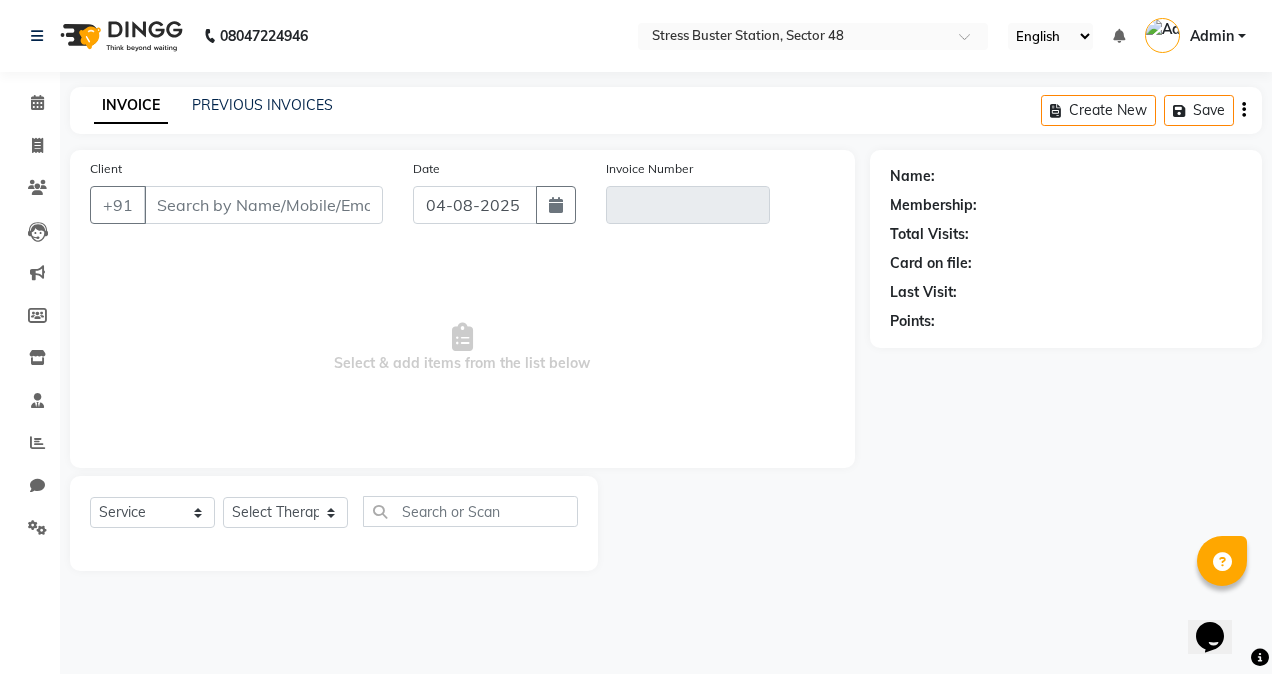type on "[PHONE]" 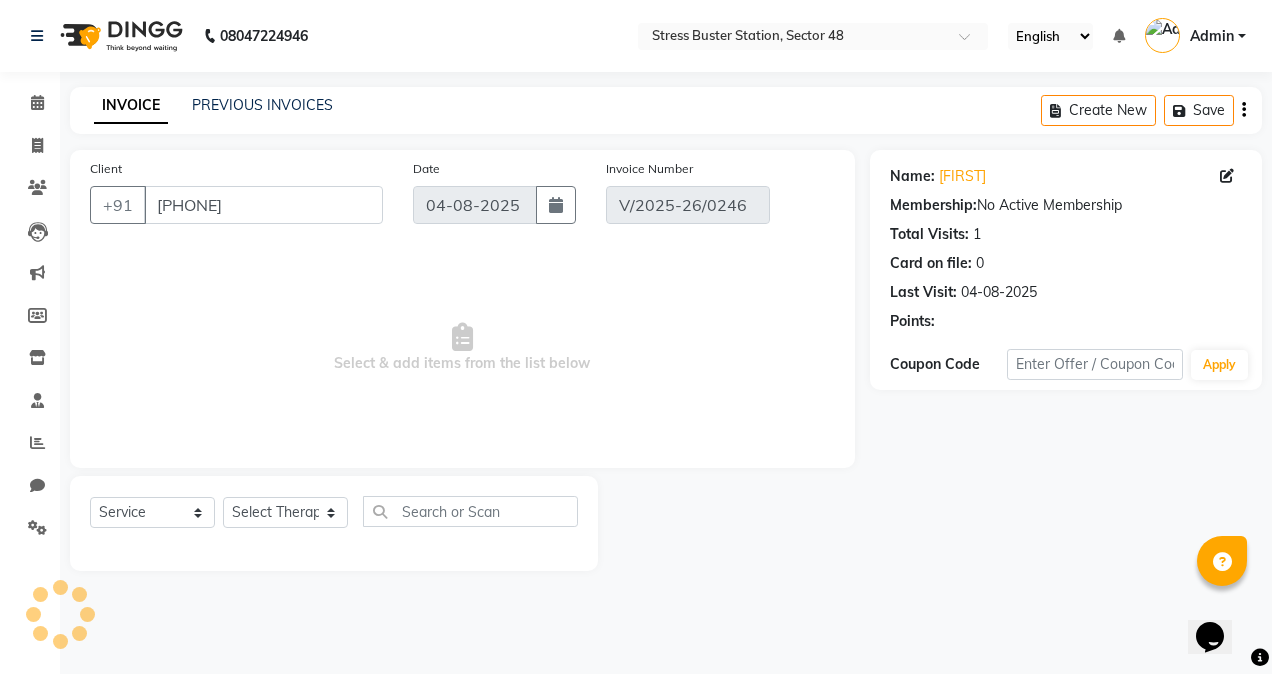 select on "select" 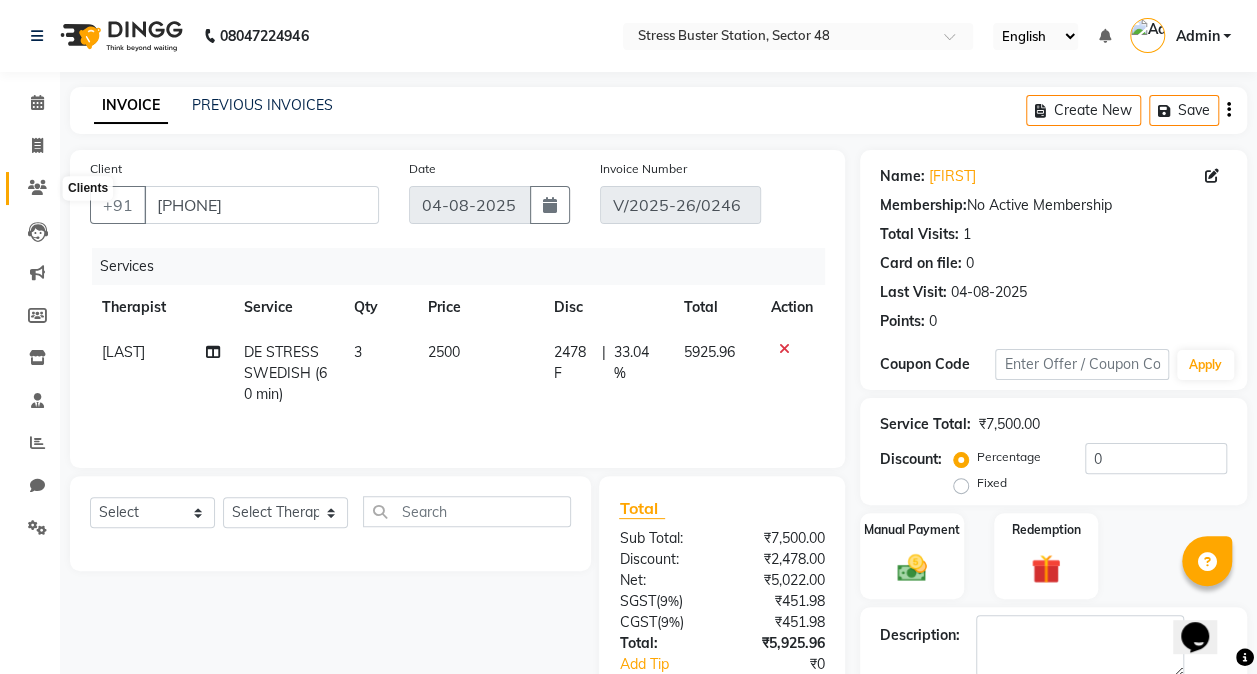 click 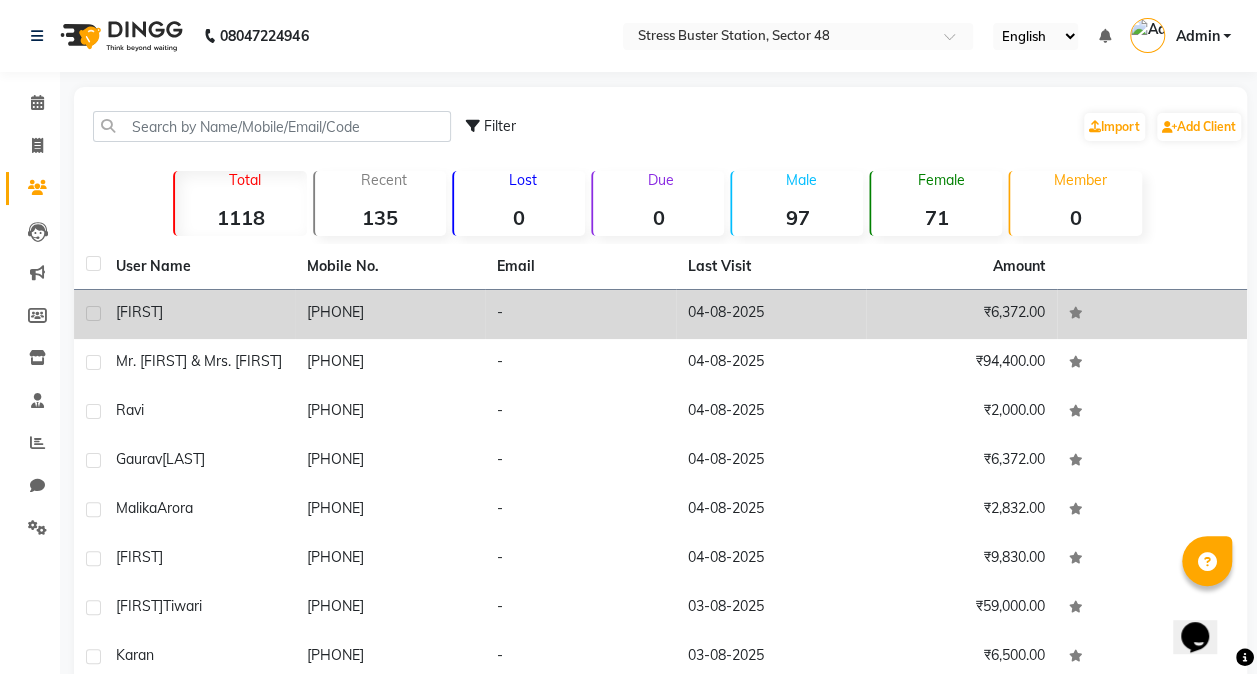 click on "[FIRST]" 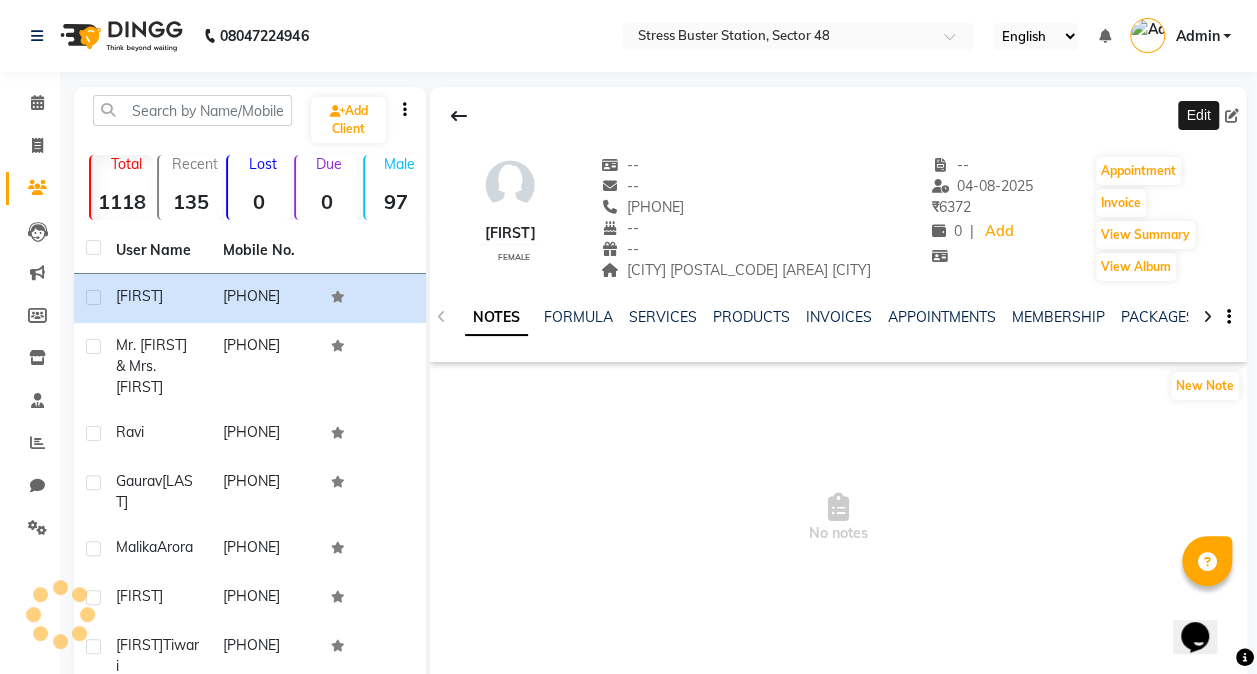 click 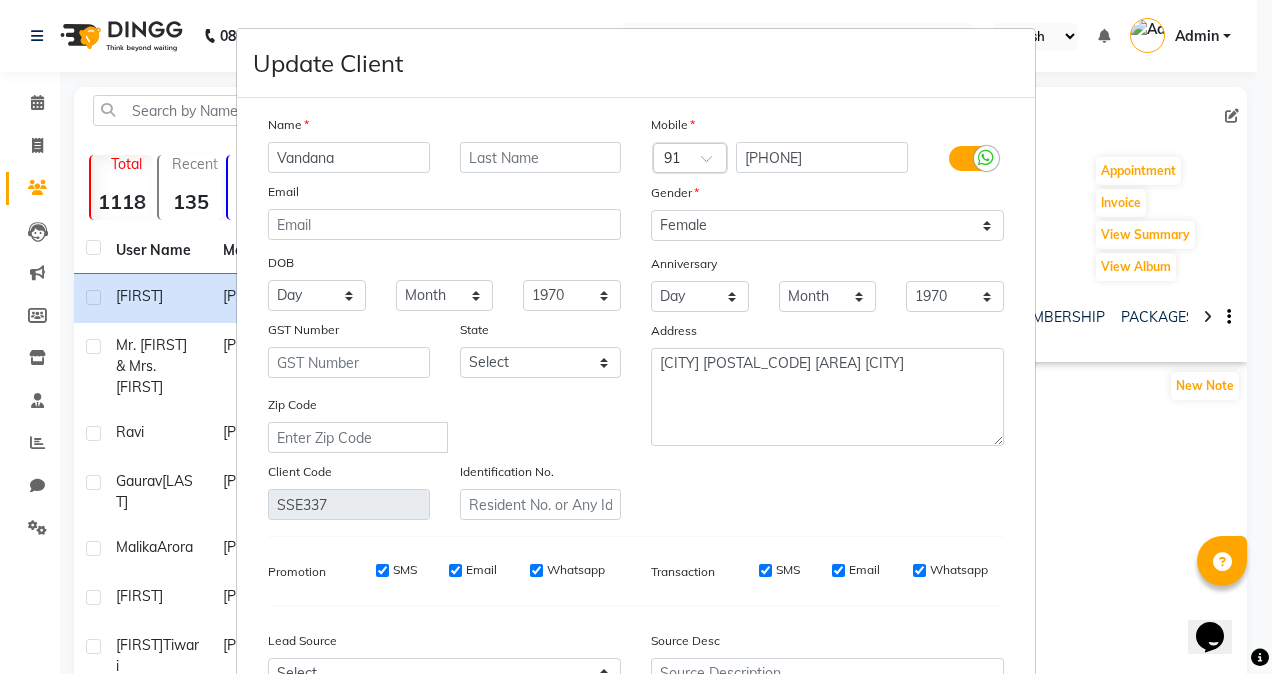 type on "Vandana" 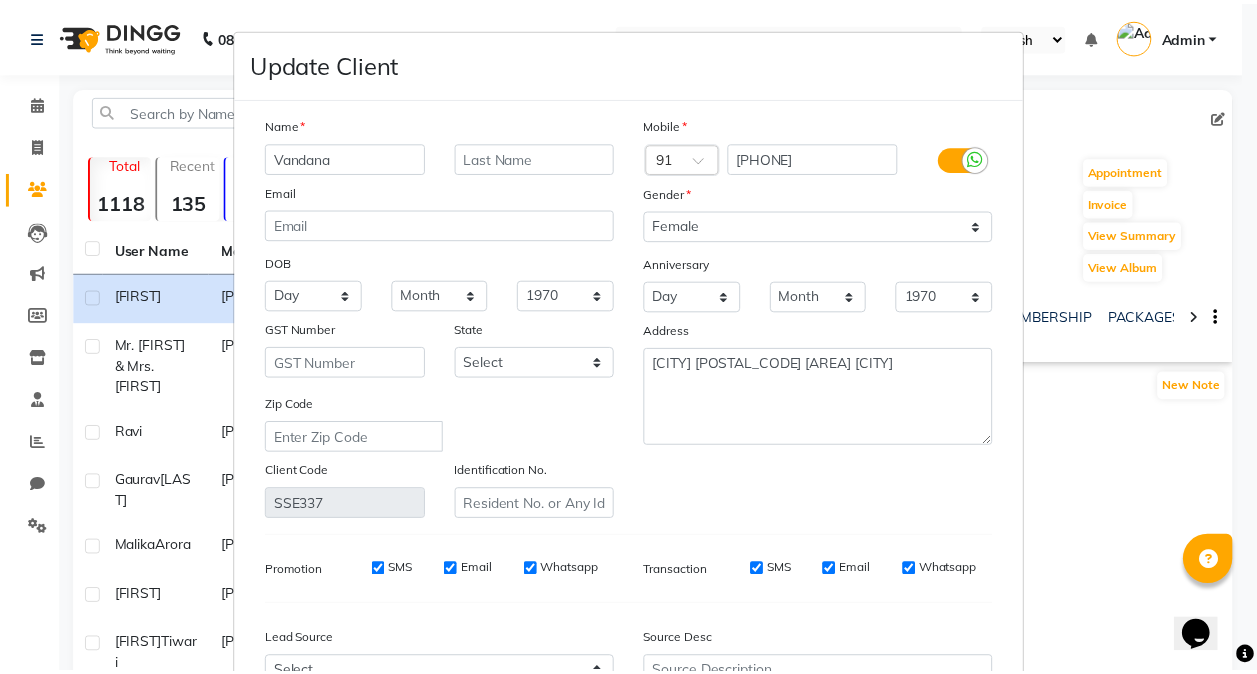 scroll, scrollTop: 210, scrollLeft: 0, axis: vertical 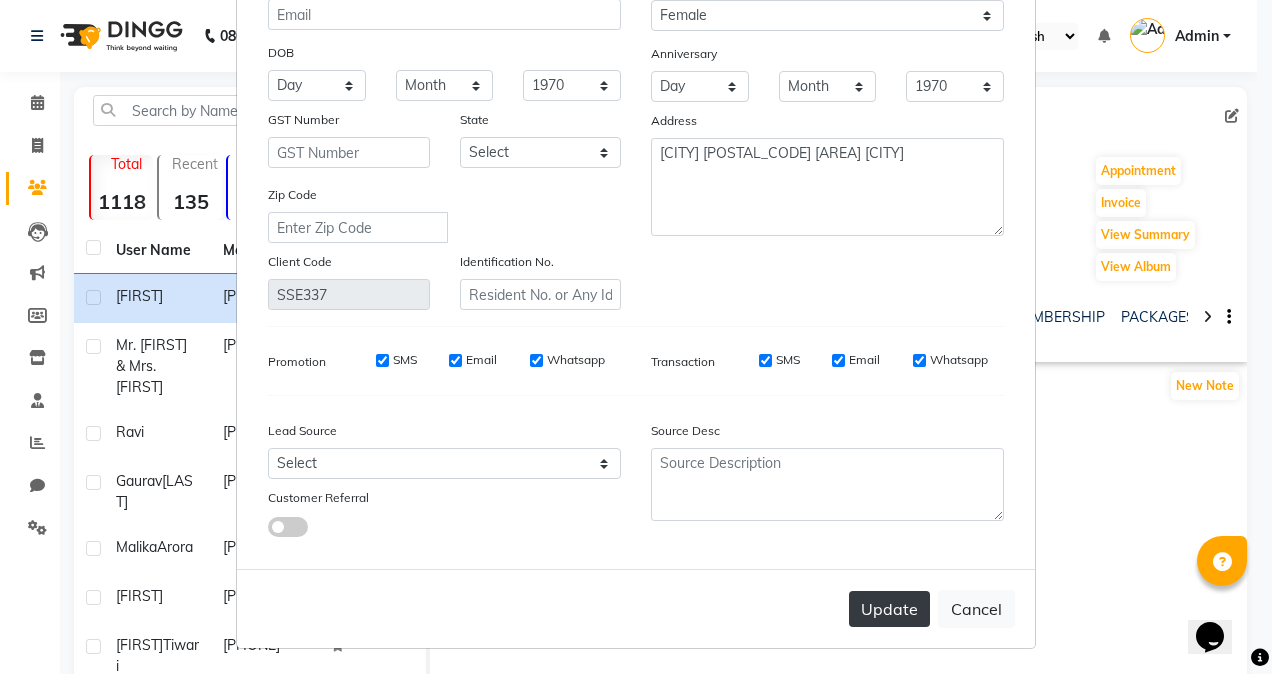 click on "Update" at bounding box center (889, 609) 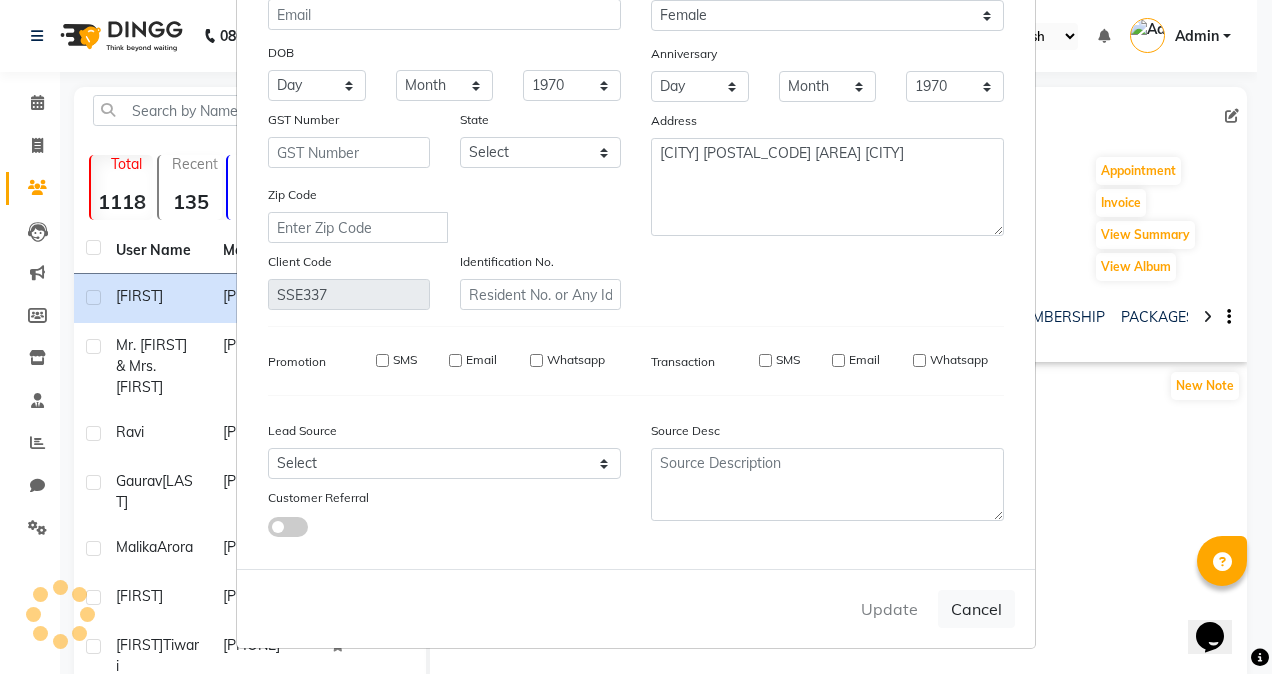 type 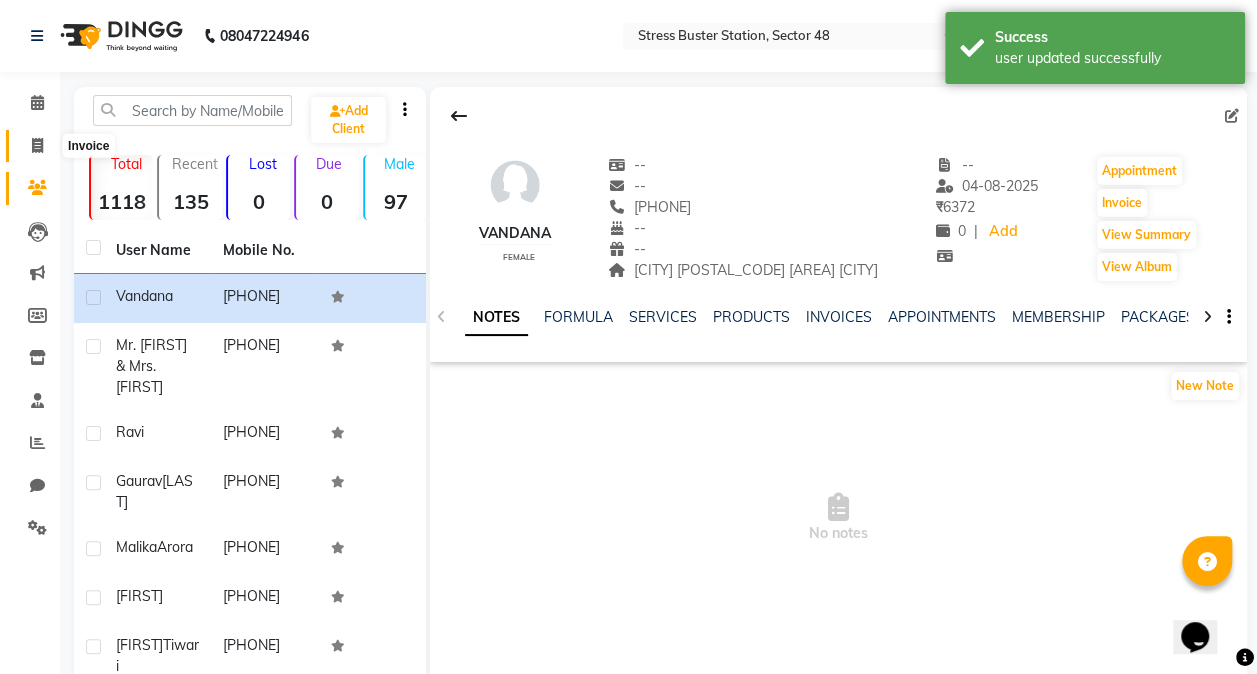 click 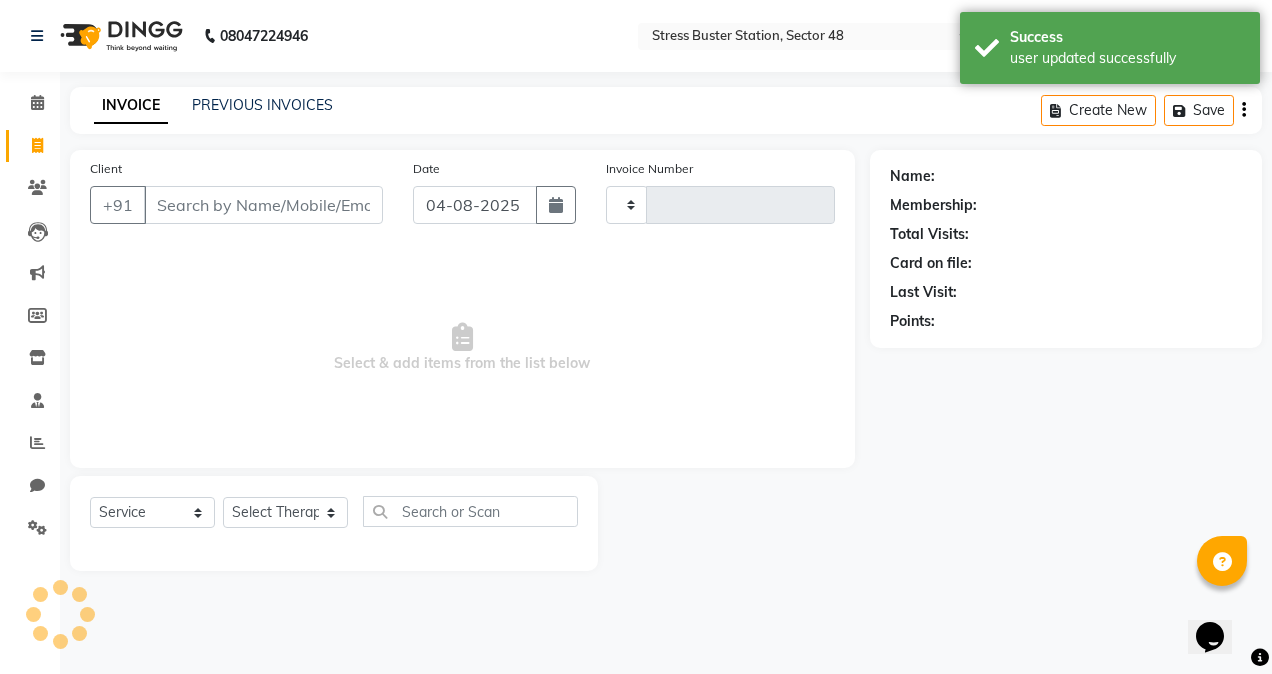 type on "0247" 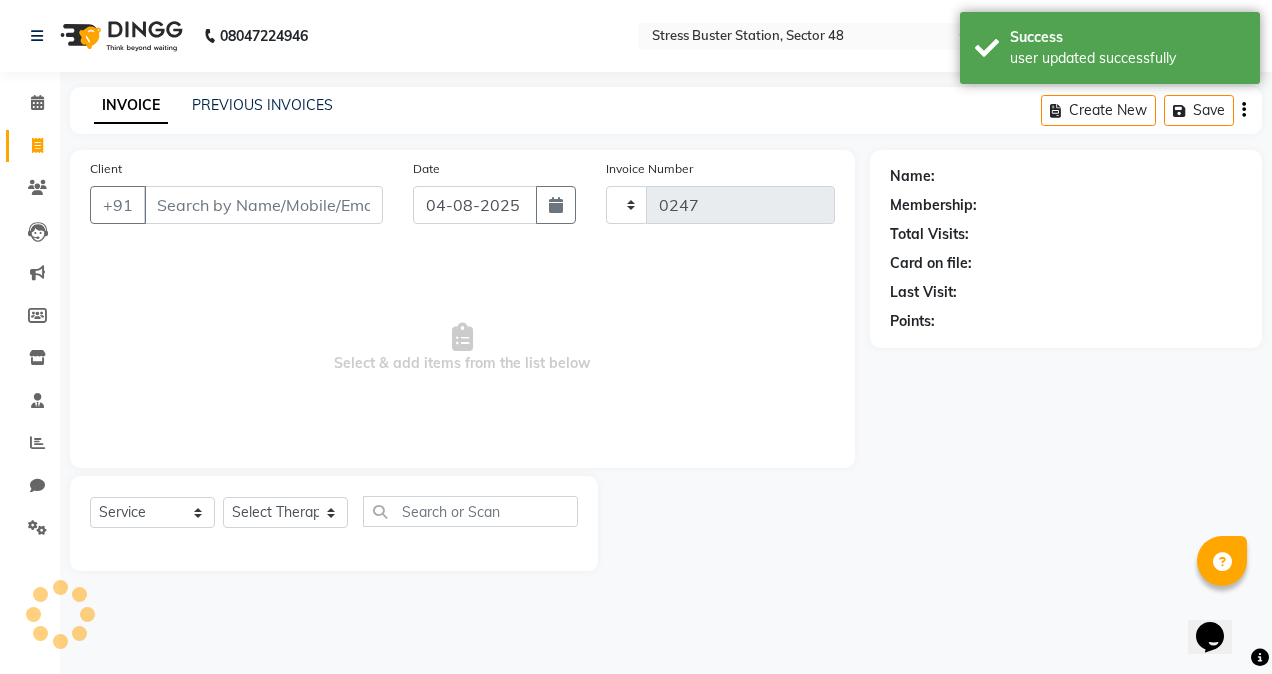 select on "8237" 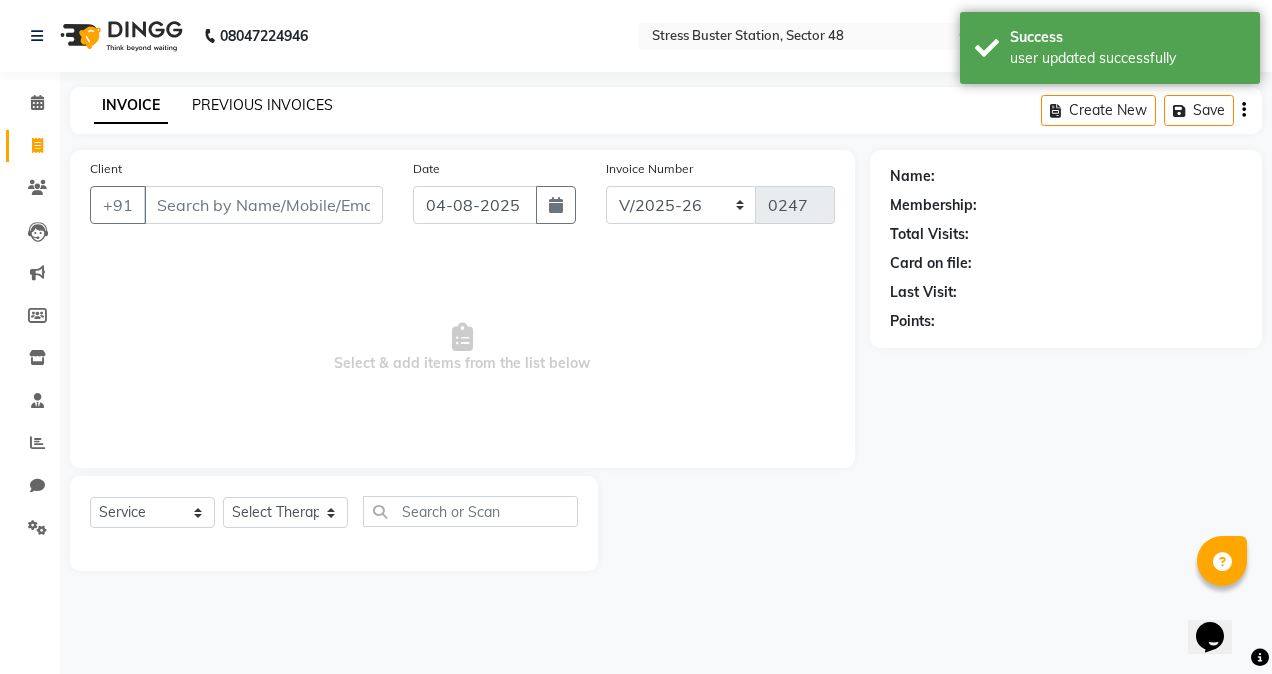 click on "PREVIOUS INVOICES" 